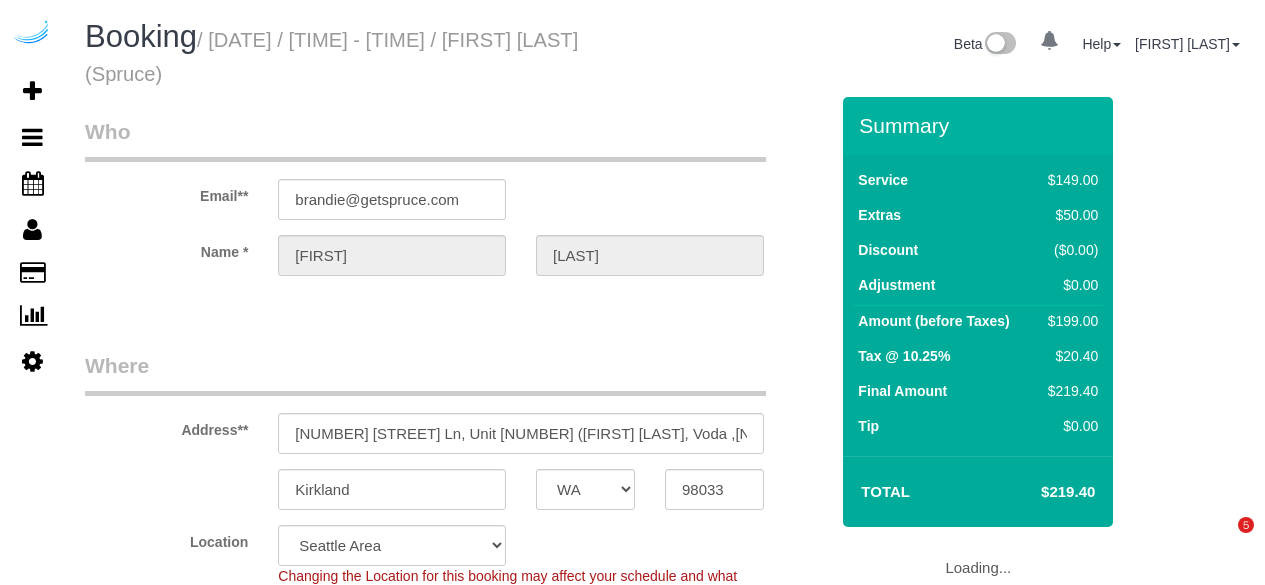 select on "WA" 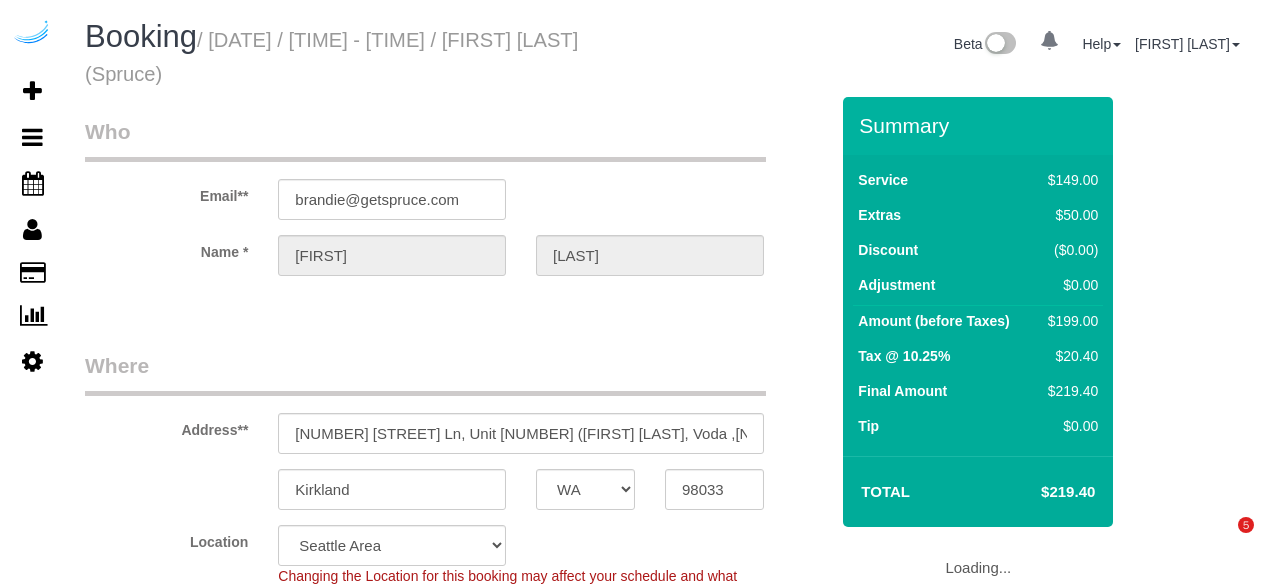 scroll, scrollTop: 0, scrollLeft: 0, axis: both 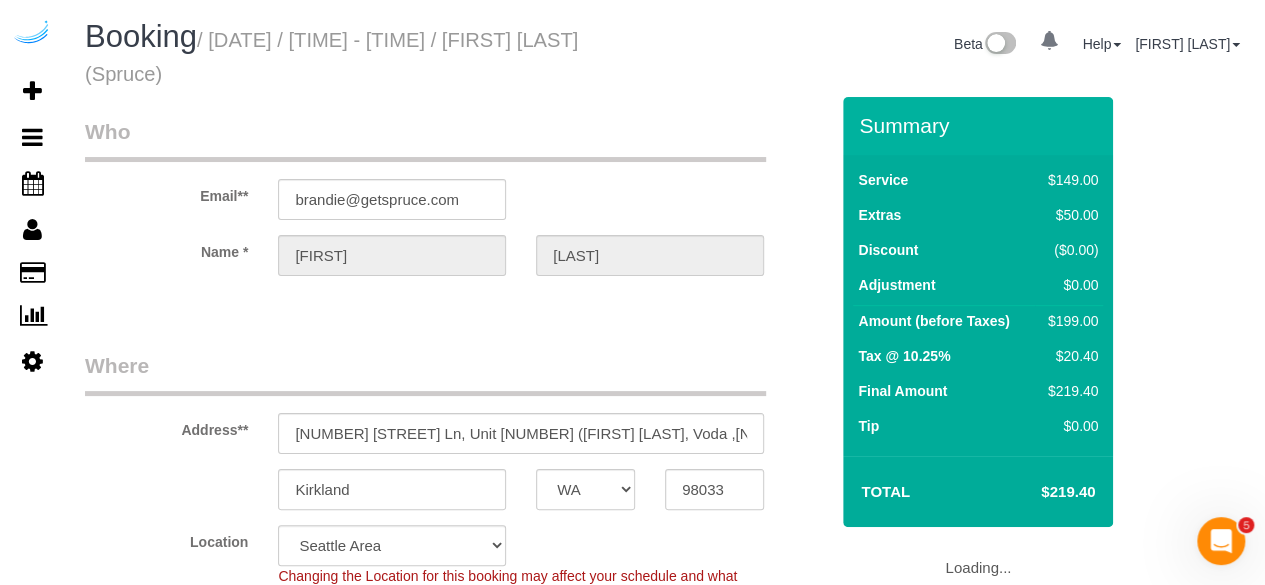 select on "object:4620" 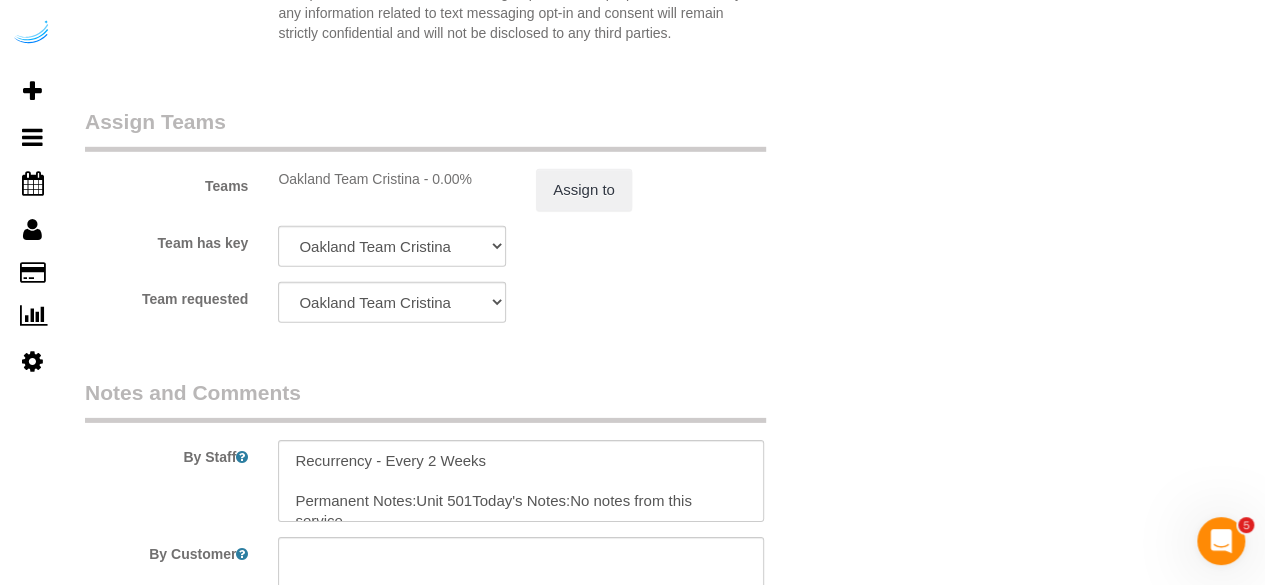 scroll, scrollTop: 2939, scrollLeft: 0, axis: vertical 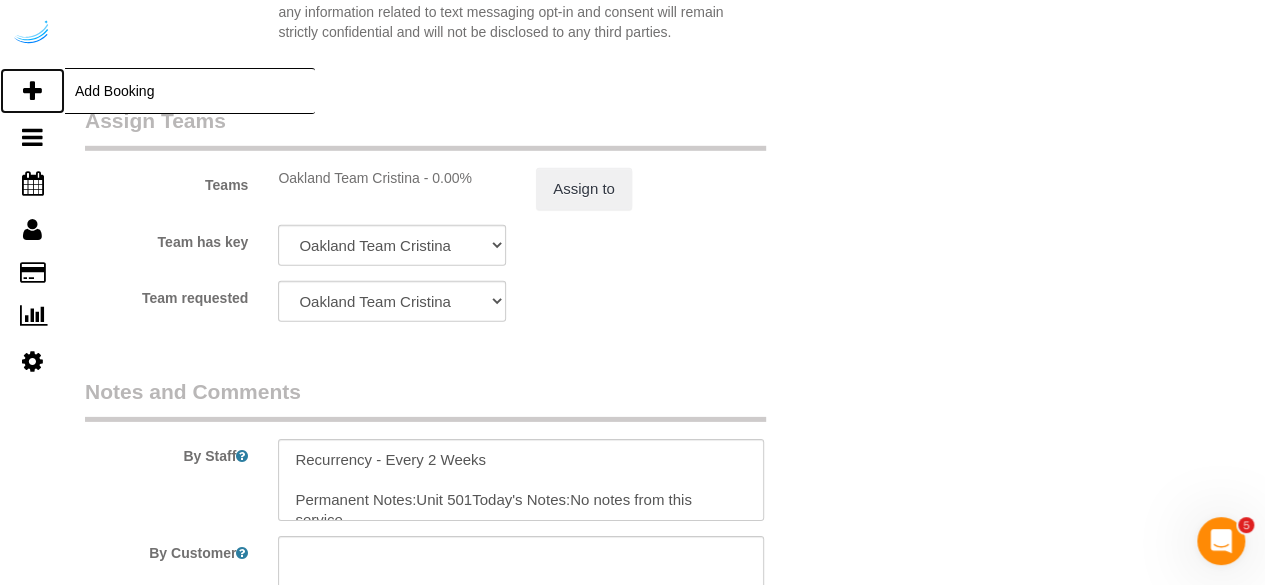 click at bounding box center (32, 91) 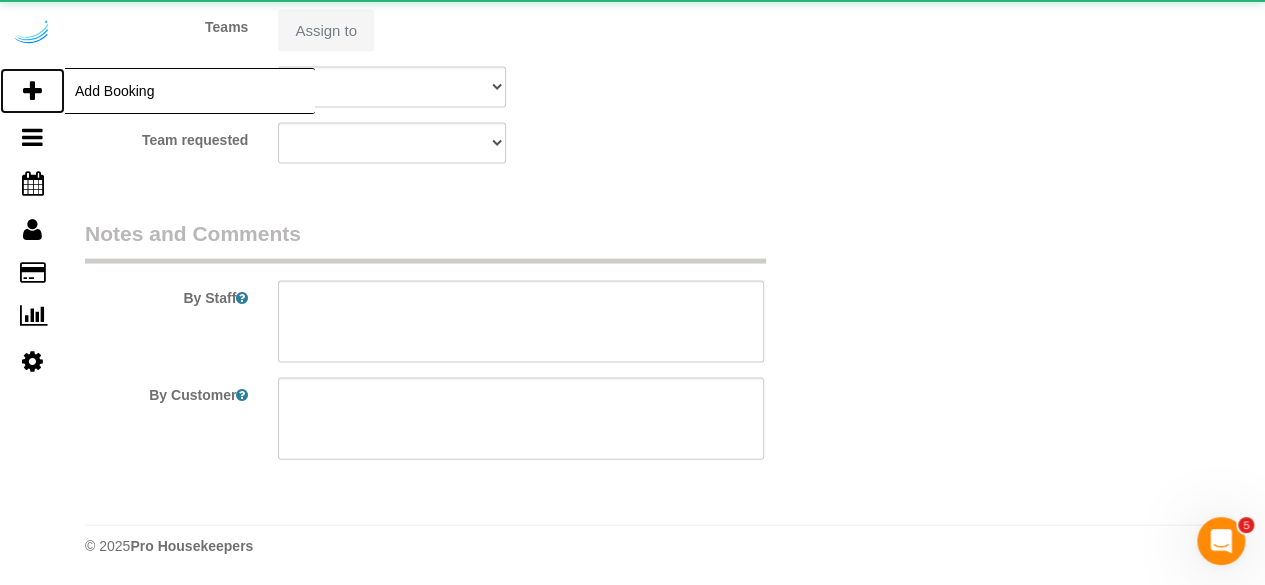 scroll, scrollTop: 0, scrollLeft: 0, axis: both 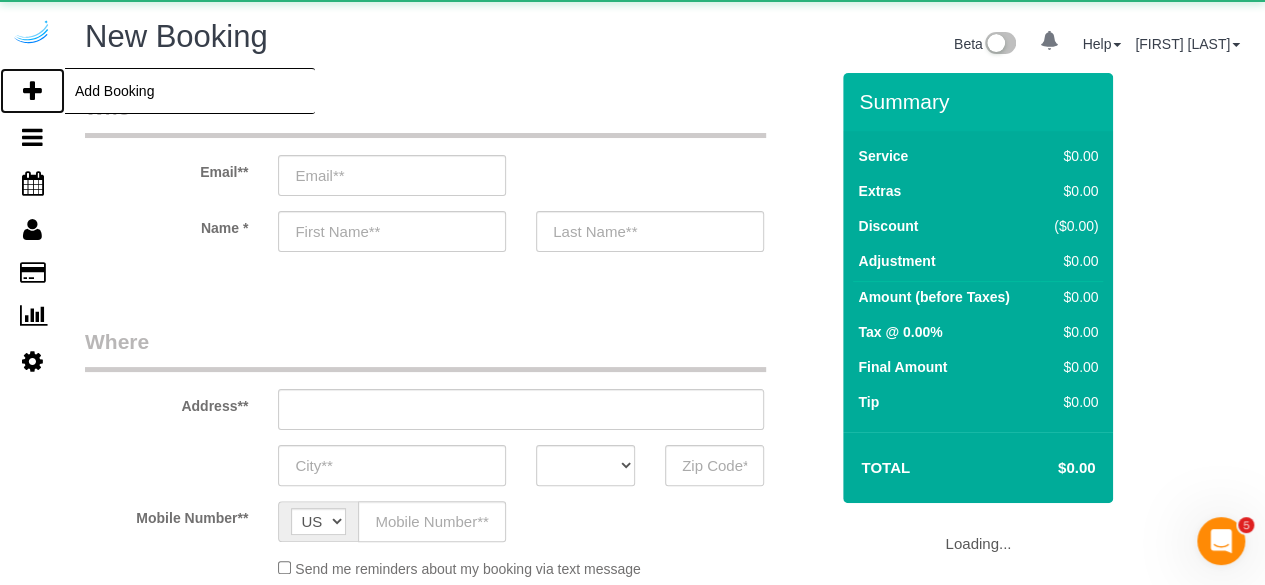 select on "object:4950" 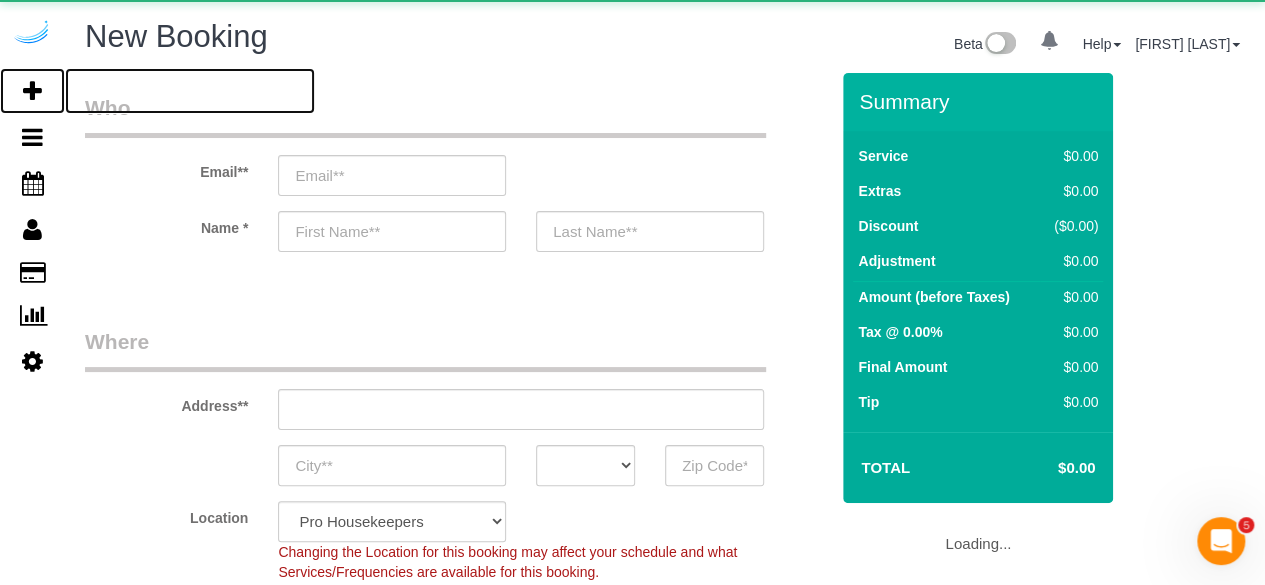 select on "4" 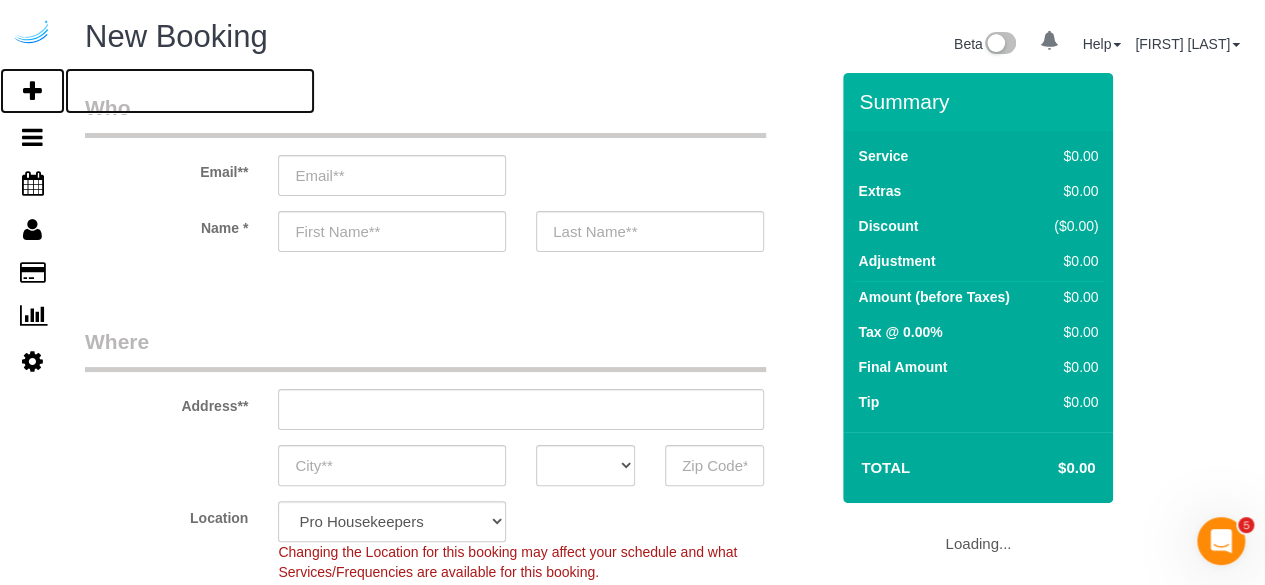 select on "object:5514" 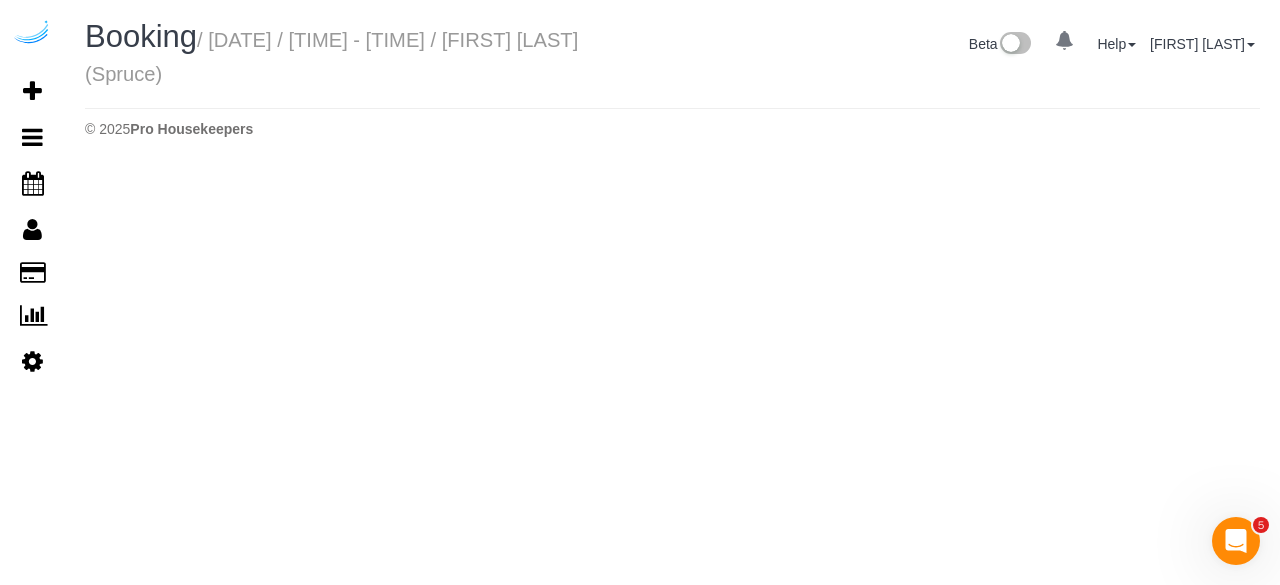 select on "WA" 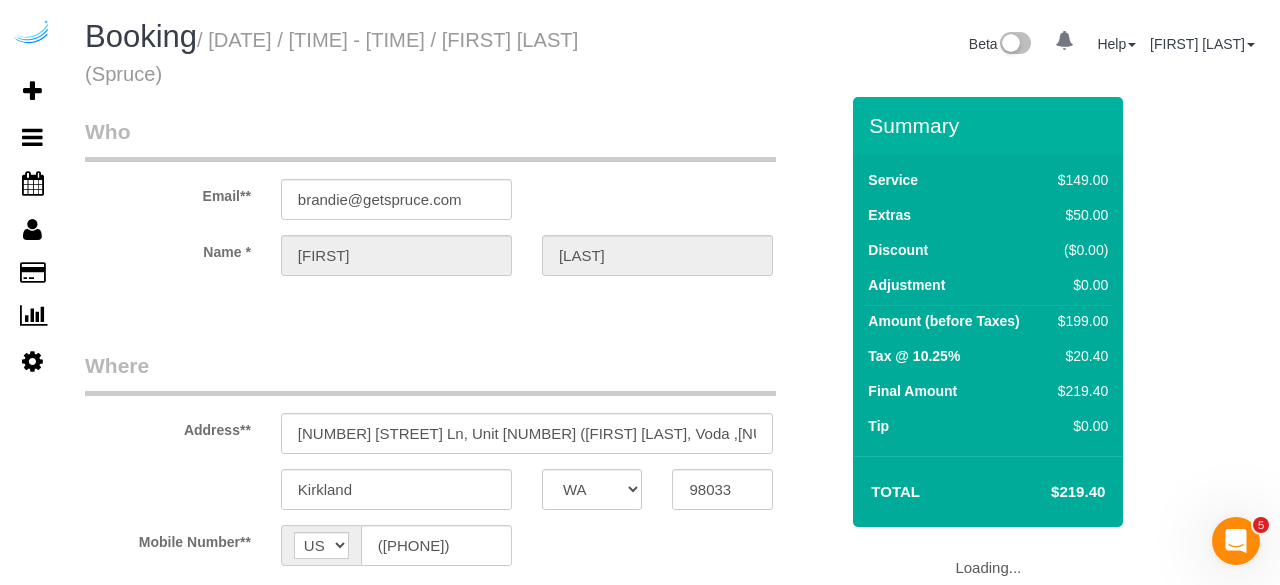 select on "object:5879" 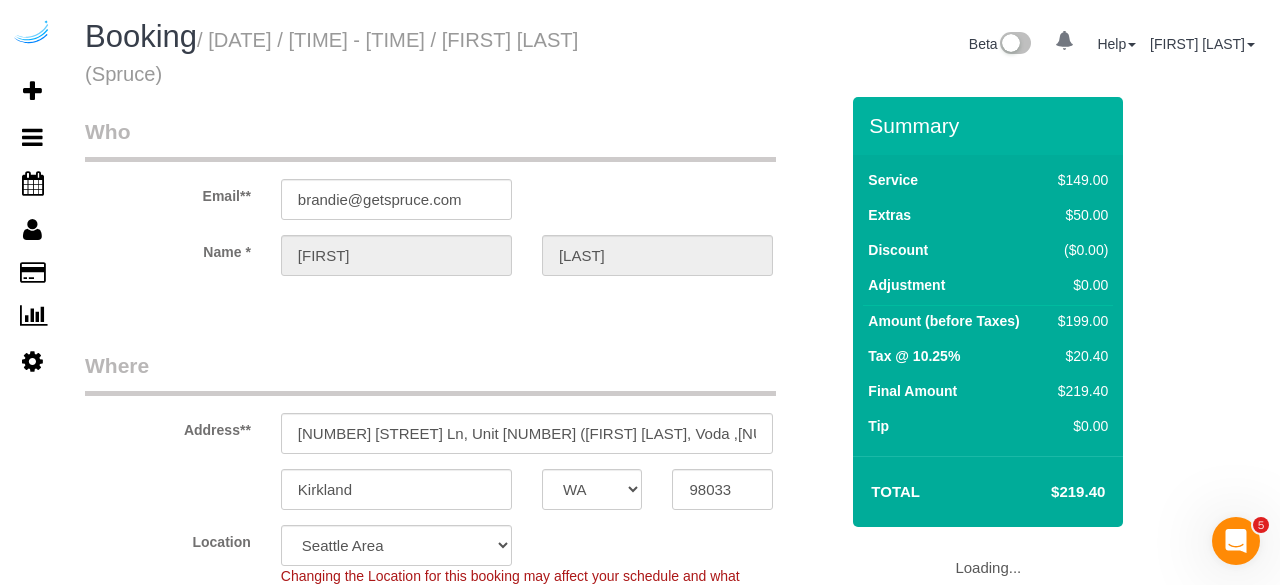 select on "object:5963" 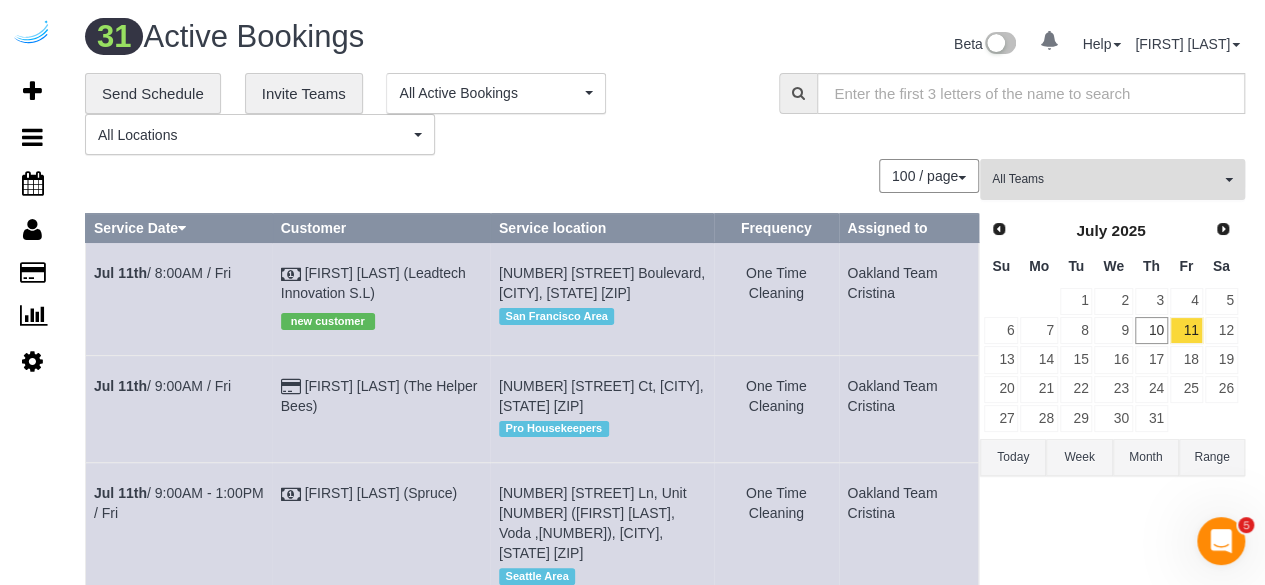 click on "All Teams" at bounding box center [1106, 179] 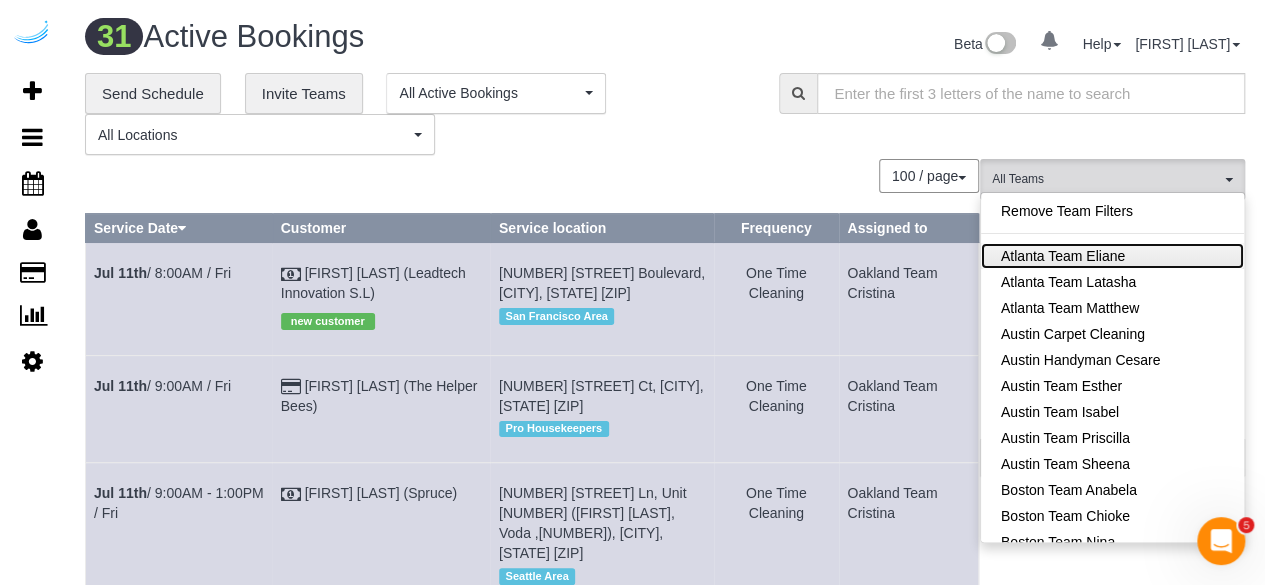 click on "Atlanta Team Eliane" at bounding box center (1112, 256) 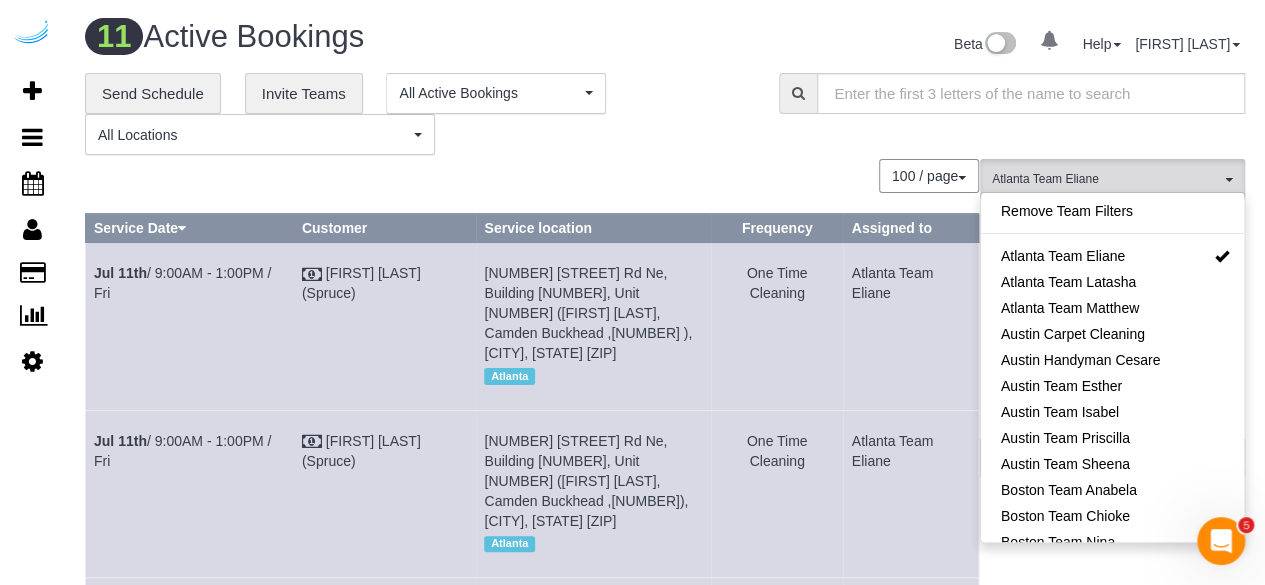 click on "**********" at bounding box center (665, 1066) 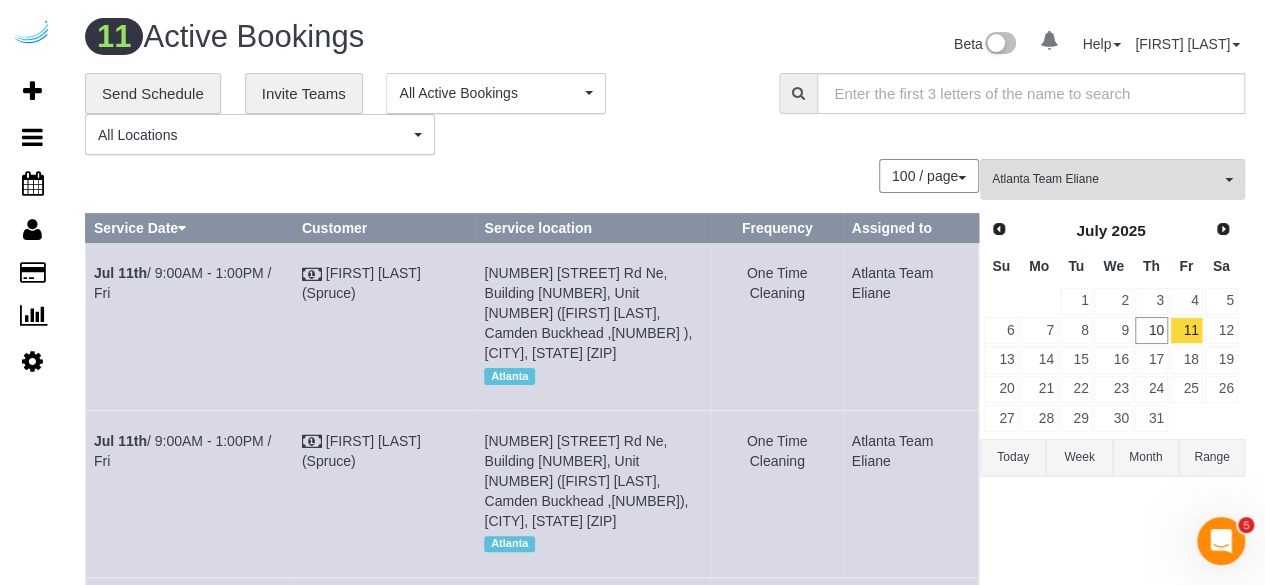 scroll, scrollTop: 1363, scrollLeft: 0, axis: vertical 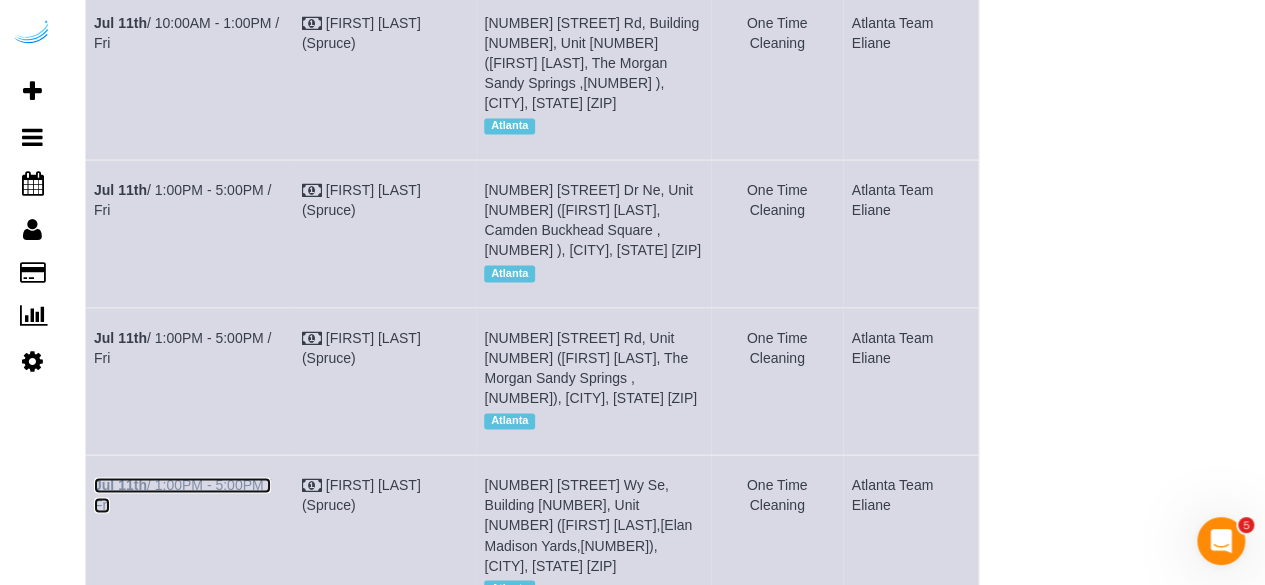click on "[DATE]
/ [TIME] - [TIME] / Fri" at bounding box center (182, 495) 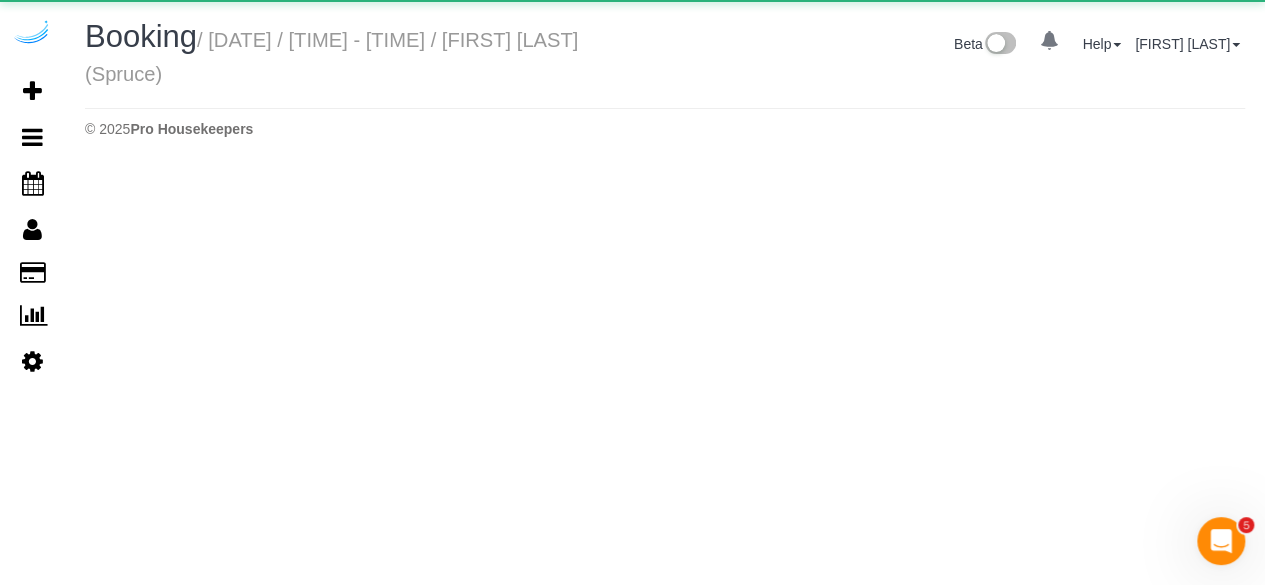 scroll, scrollTop: 0, scrollLeft: 0, axis: both 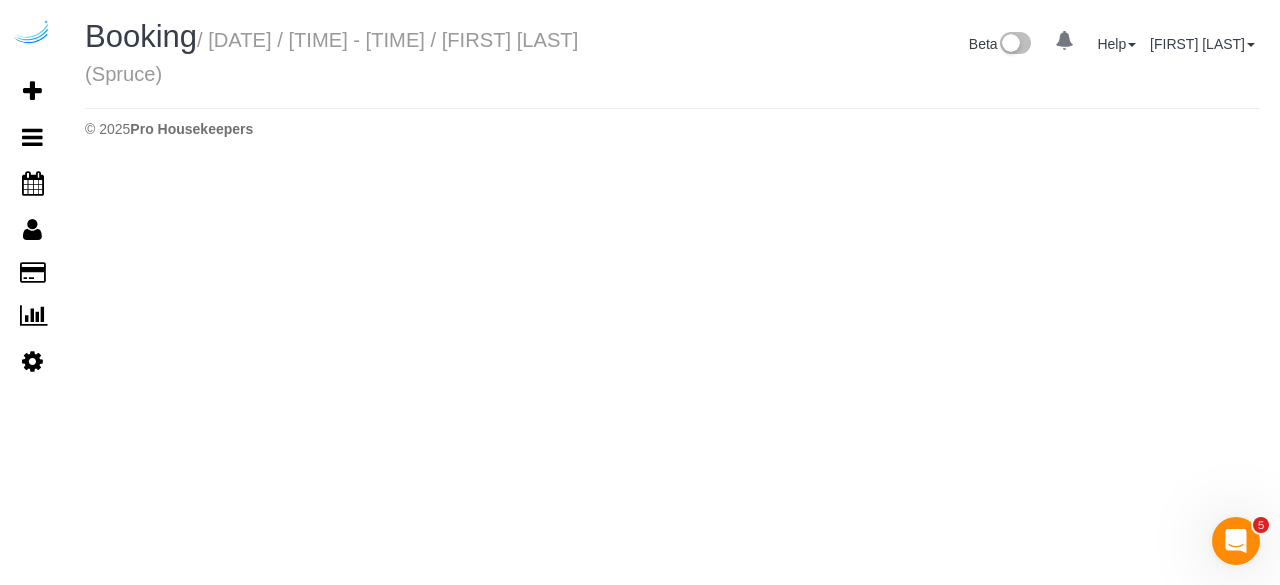 select on "GA" 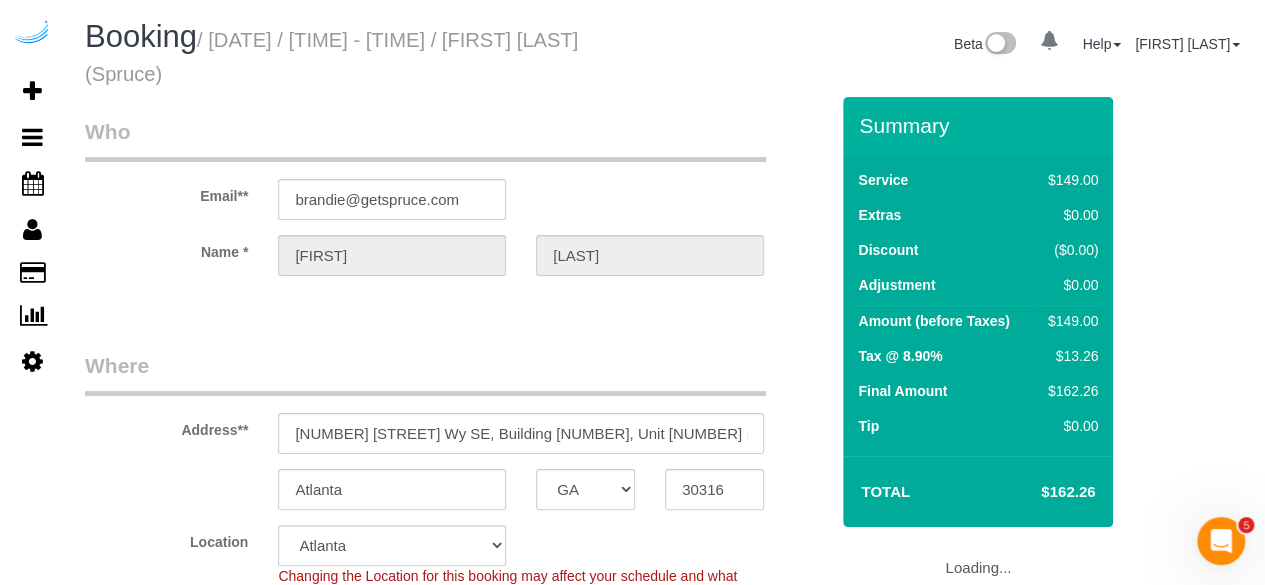 select on "object:7173" 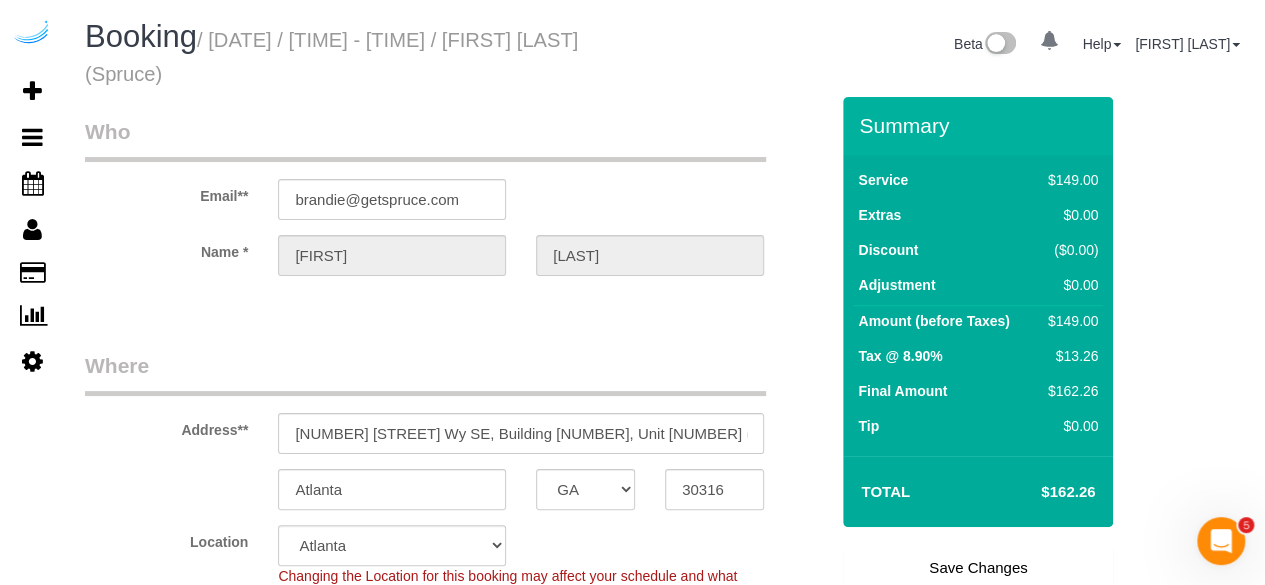 scroll, scrollTop: 0, scrollLeft: 162, axis: horizontal 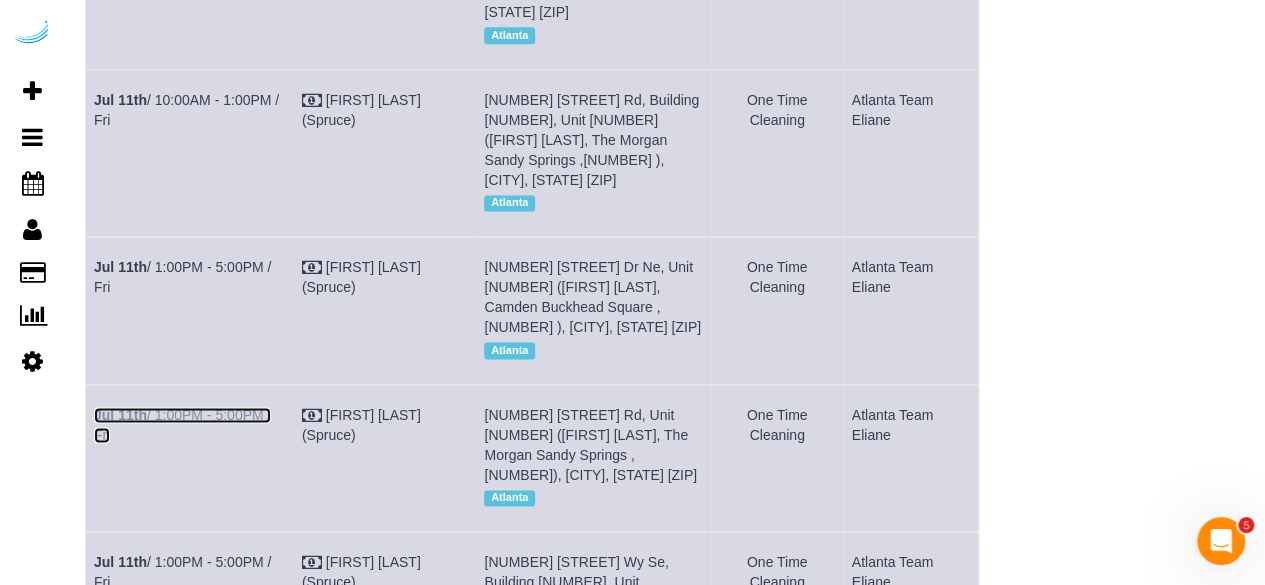 click on "[DATE]
/ [TIME] - [TIME] / Fri" at bounding box center (182, 425) 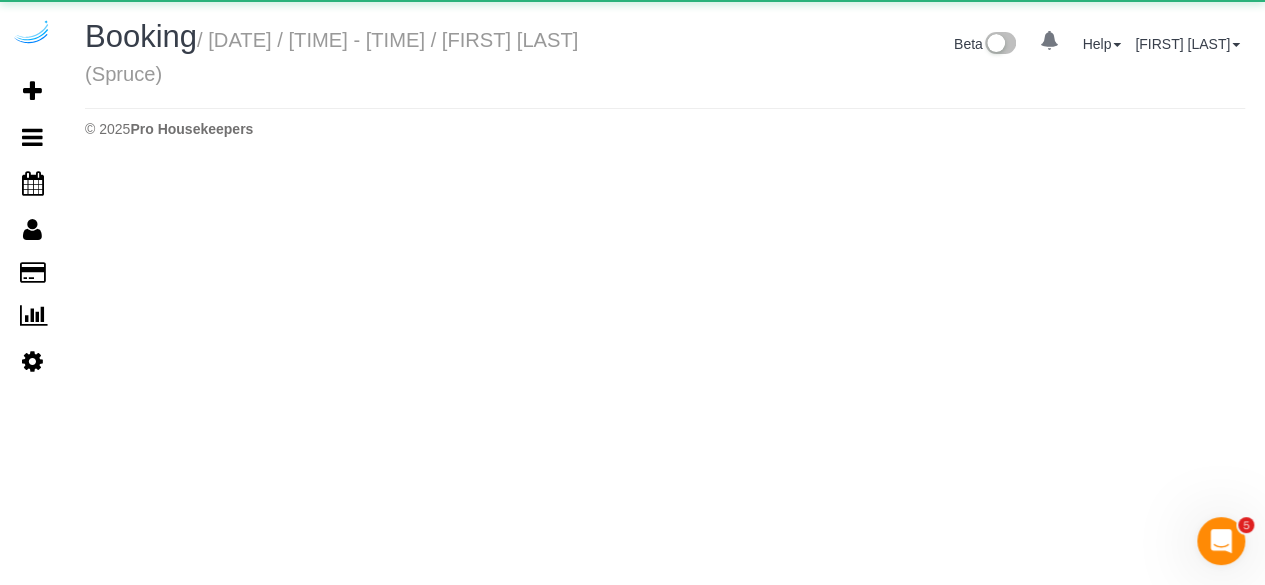 scroll, scrollTop: 0, scrollLeft: 0, axis: both 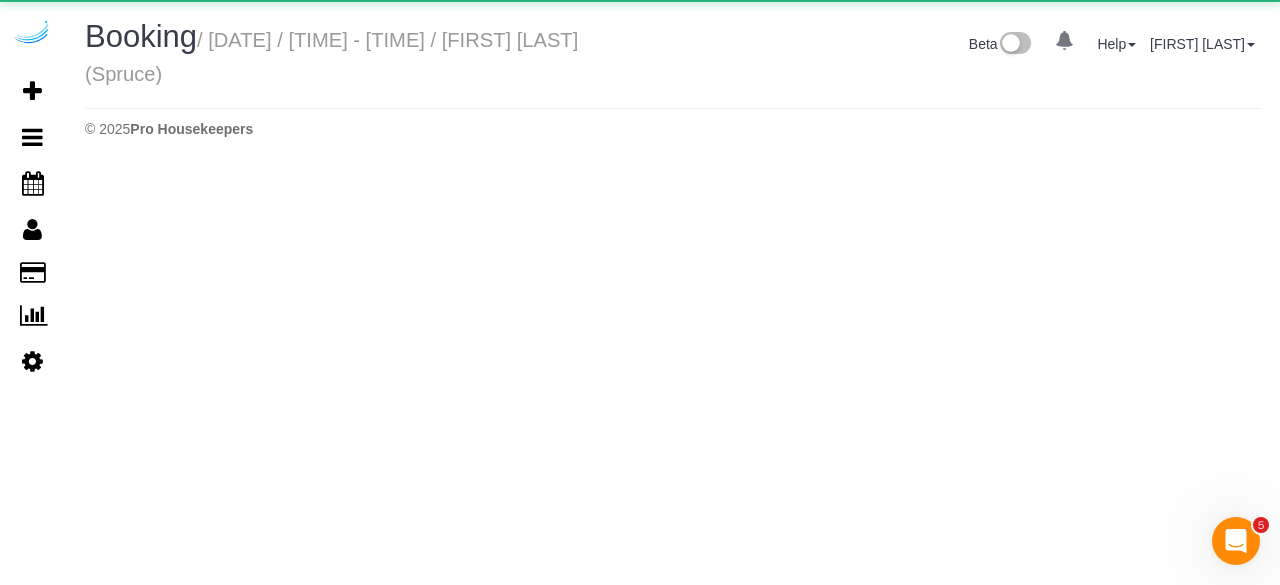 select on "GA" 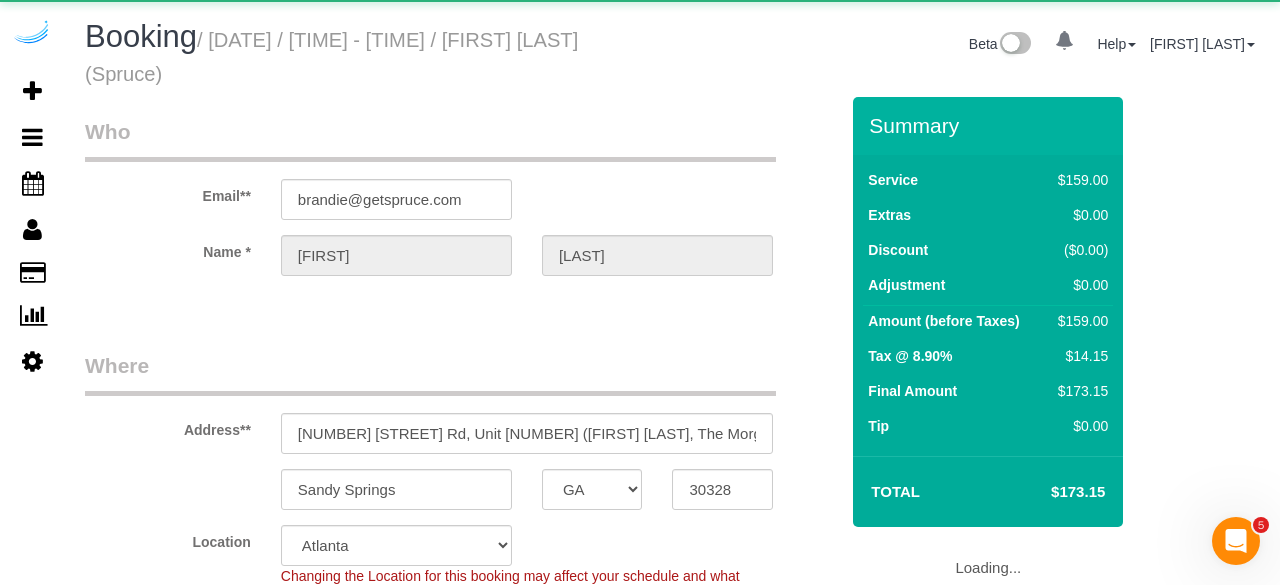 select on "object:8003" 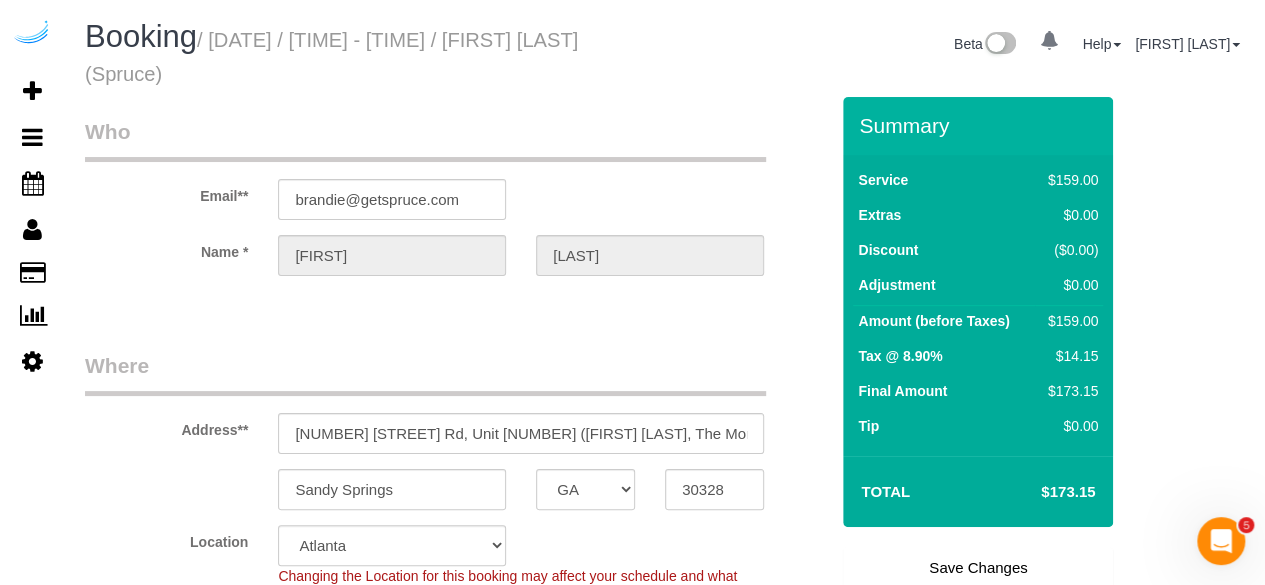 scroll, scrollTop: 0, scrollLeft: 137, axis: horizontal 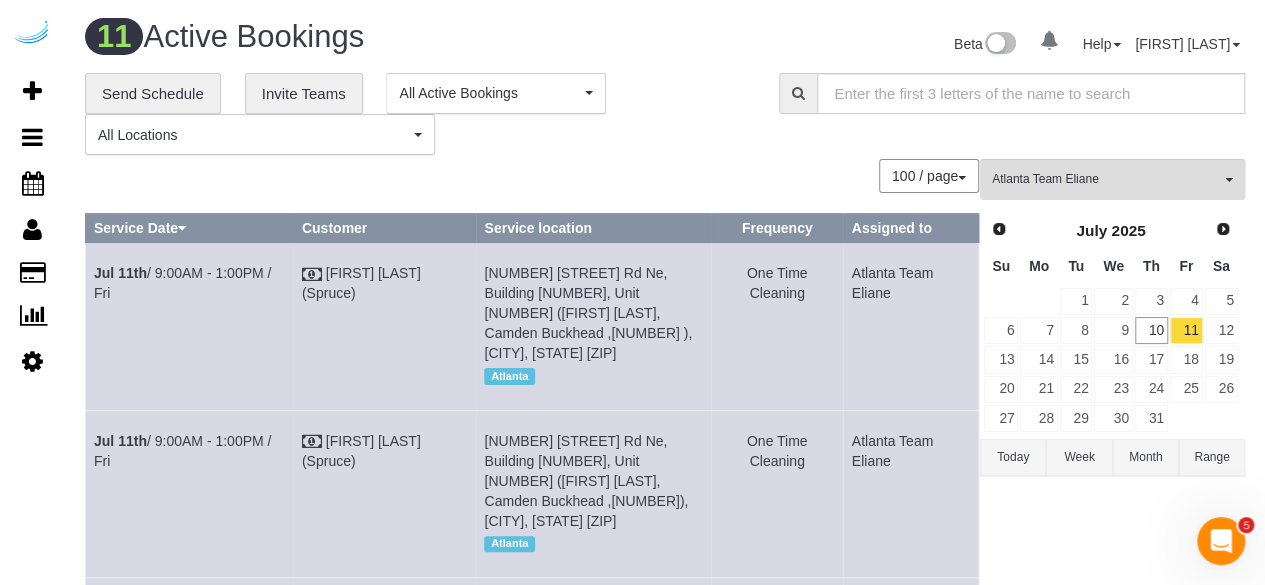 drag, startPoint x: 676, startPoint y: 191, endPoint x: 686, endPoint y: 183, distance: 12.806249 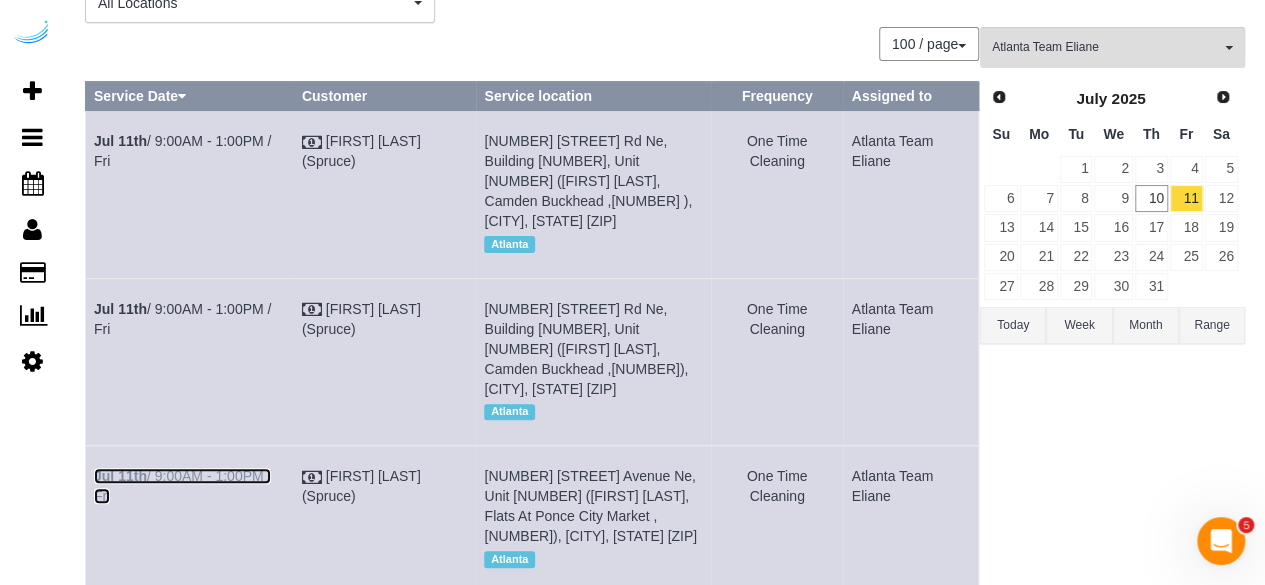 click on "[DATE]
/ [TIME] - [TIME] / Fri" at bounding box center (182, 486) 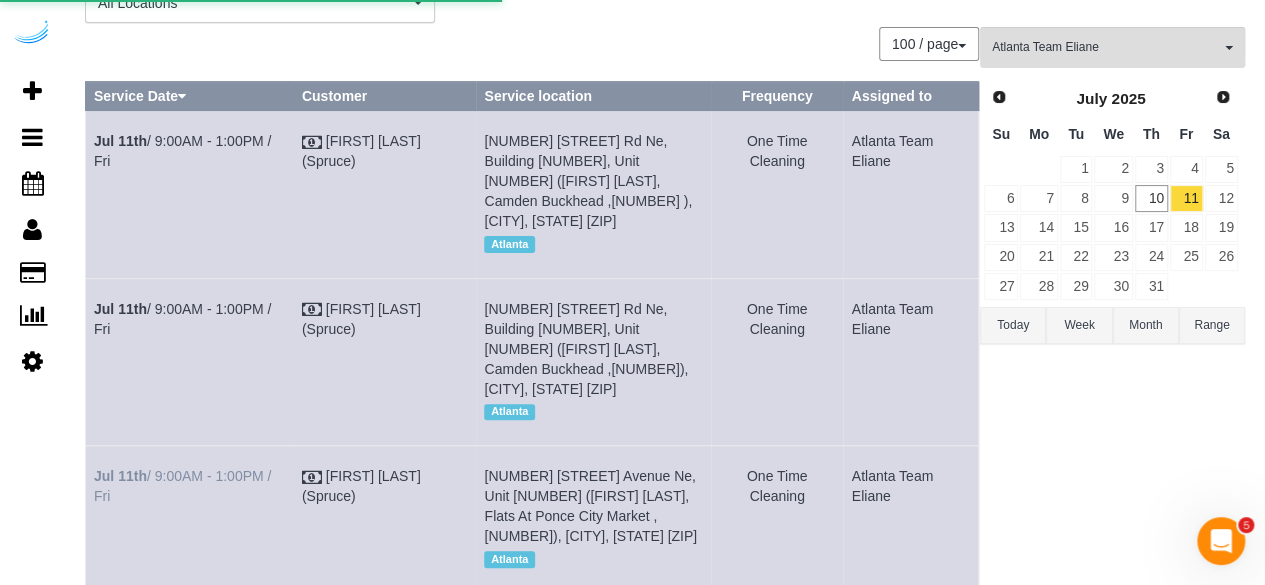 scroll, scrollTop: 0, scrollLeft: 0, axis: both 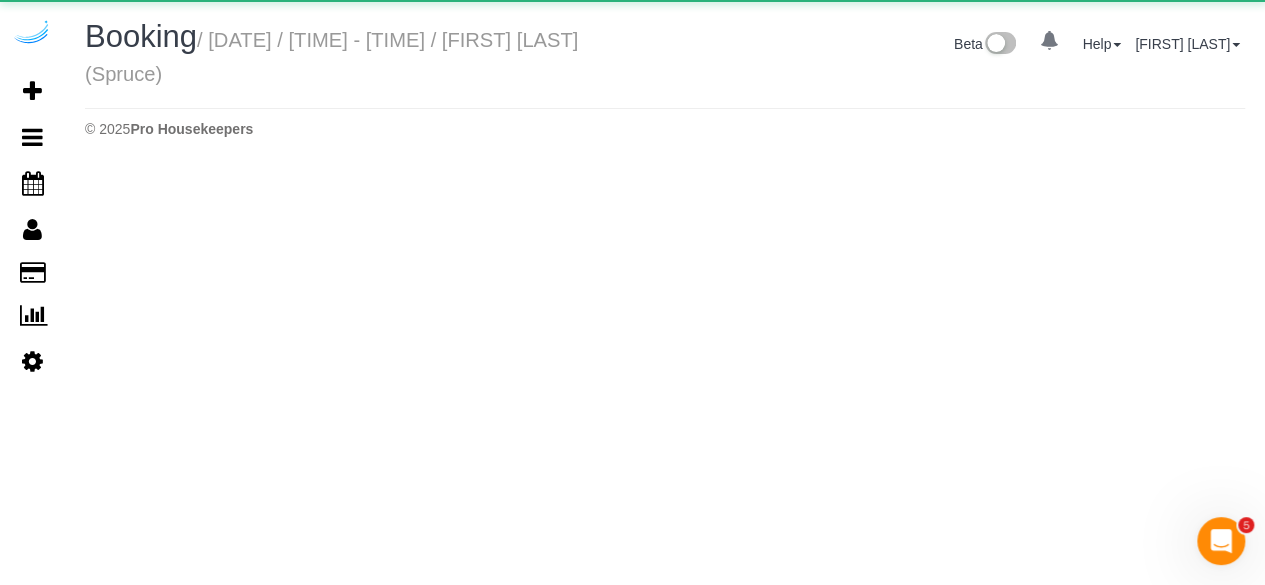 select on "GA" 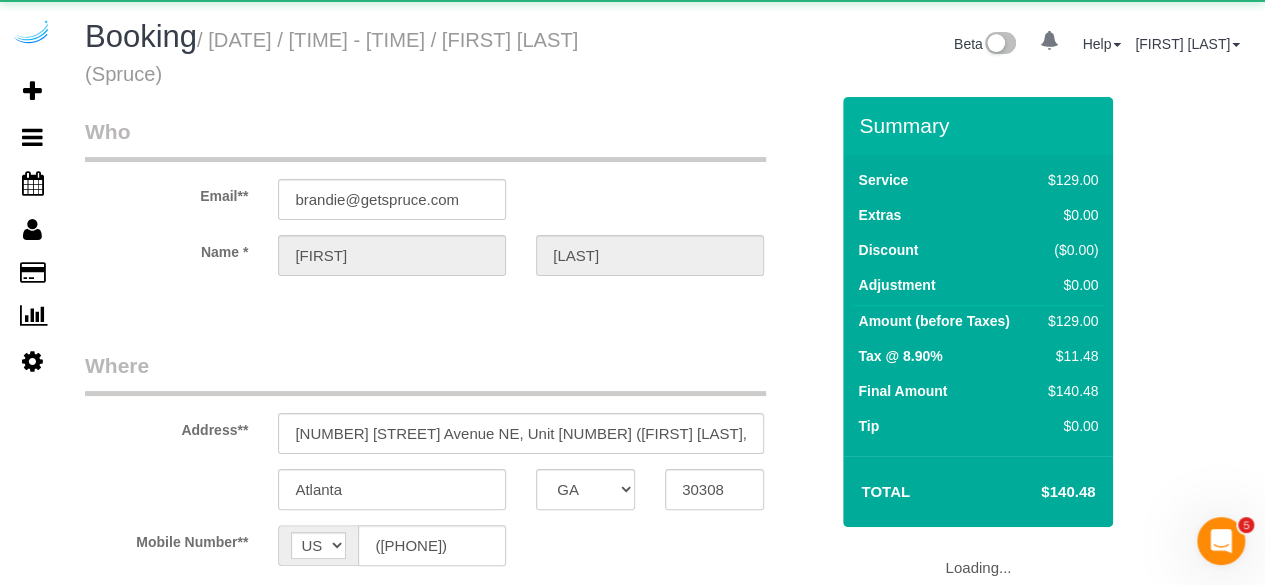 select on "object:8661" 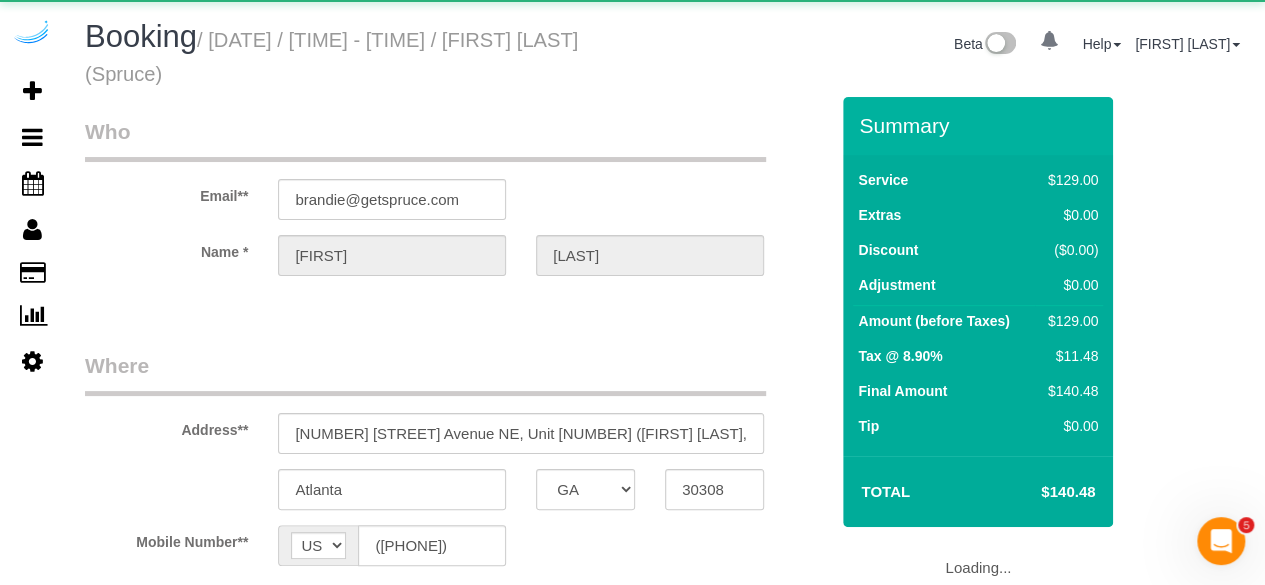 select on "number:9" 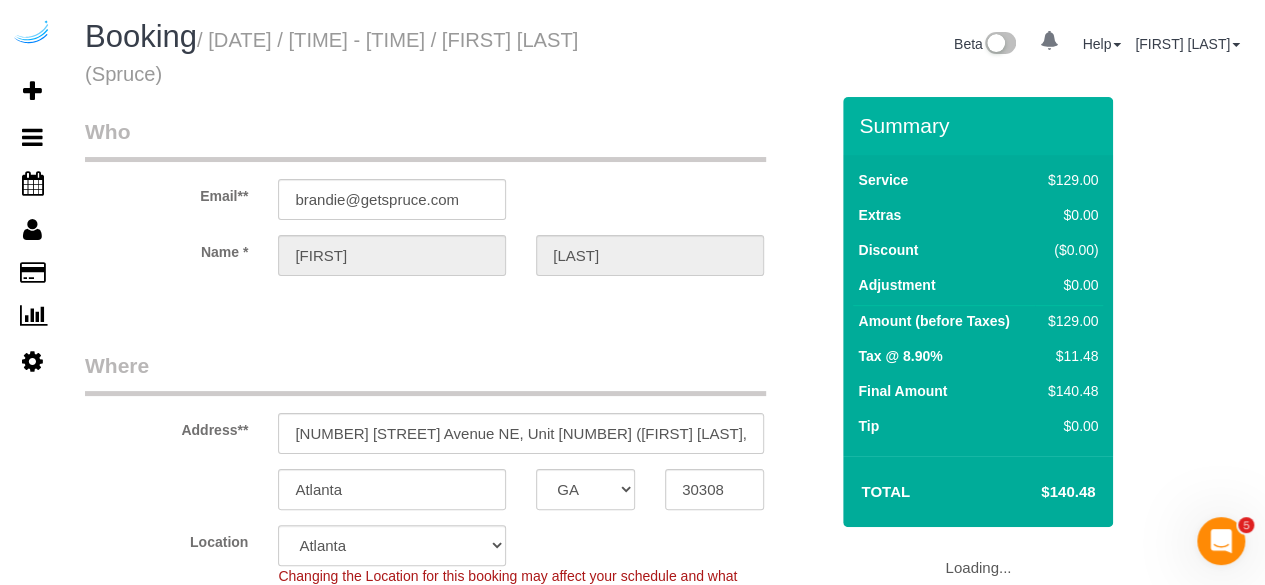select on "object:8833" 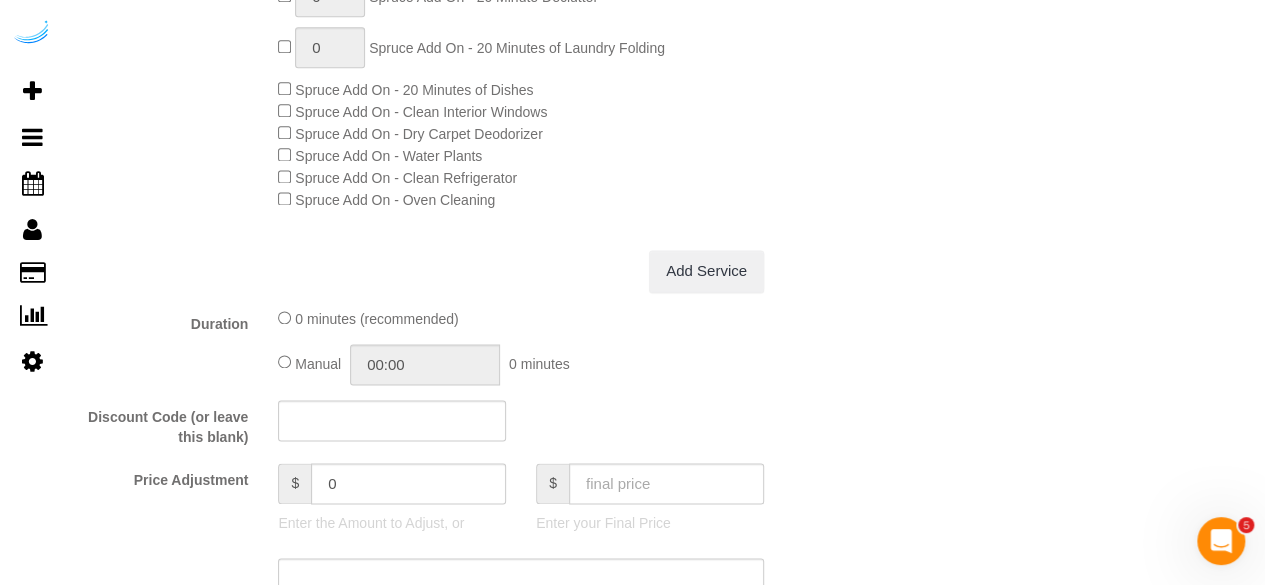 scroll, scrollTop: 1272, scrollLeft: 0, axis: vertical 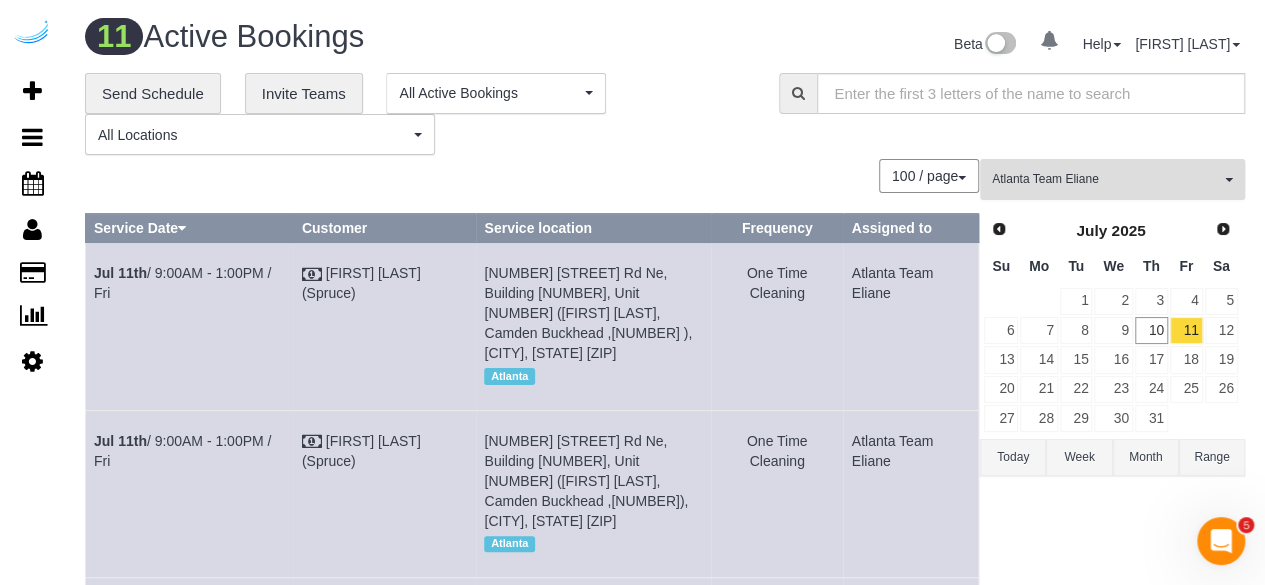click on "Atlanta Team Eliane" at bounding box center [1106, 179] 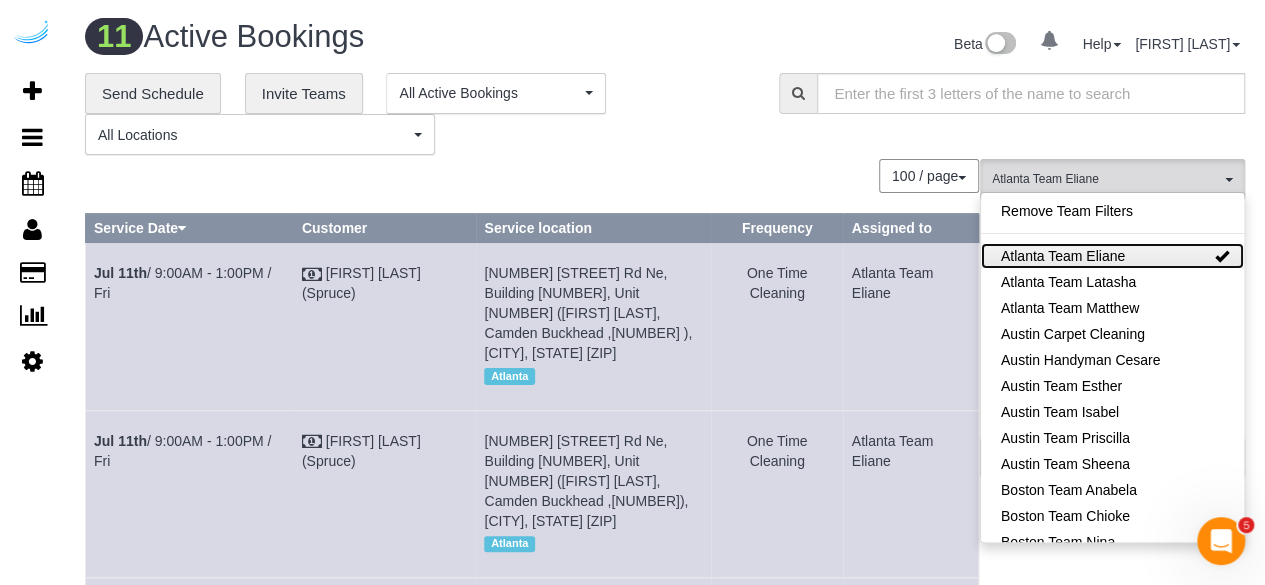 click on "Atlanta Team Eliane" at bounding box center (1112, 256) 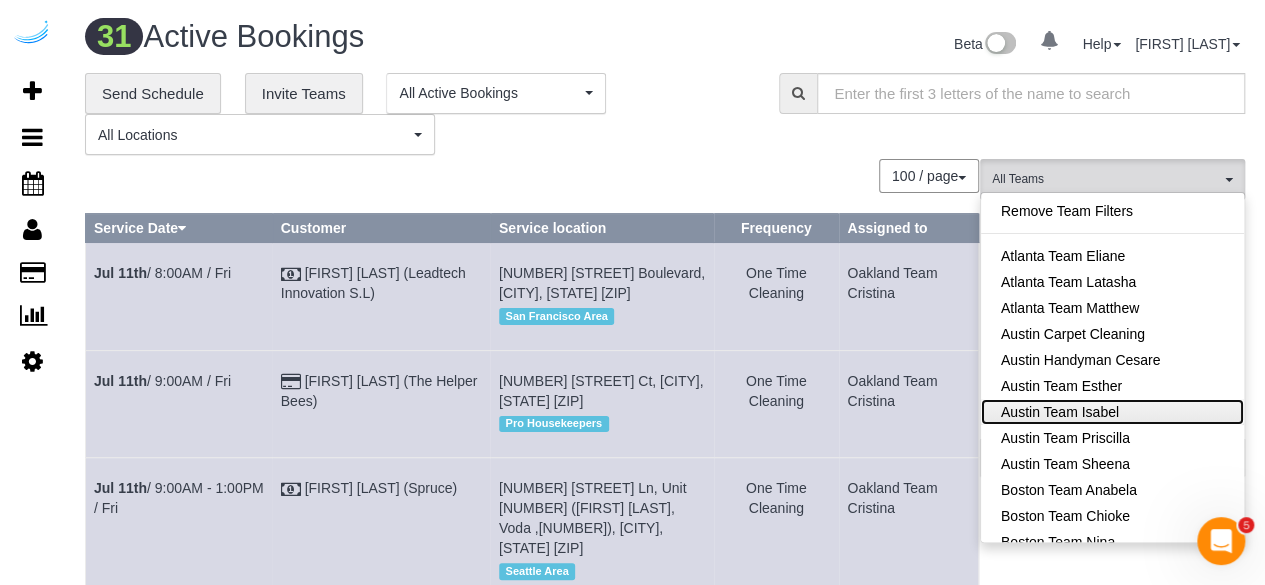 click on "Austin Team Isabel" at bounding box center [1112, 412] 